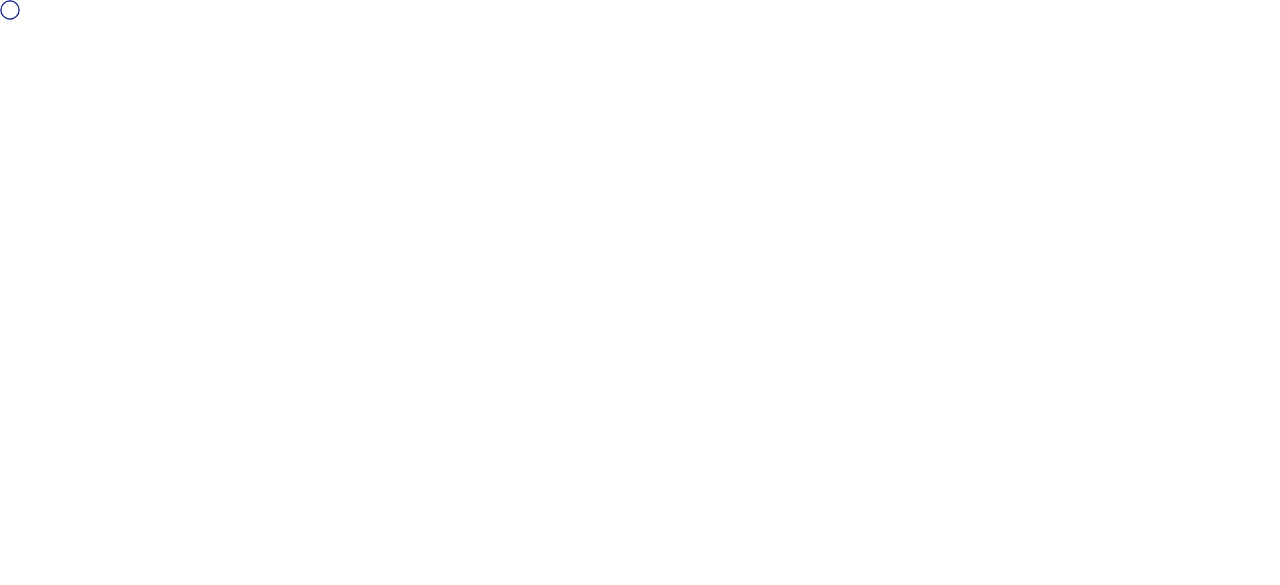 scroll, scrollTop: 0, scrollLeft: 0, axis: both 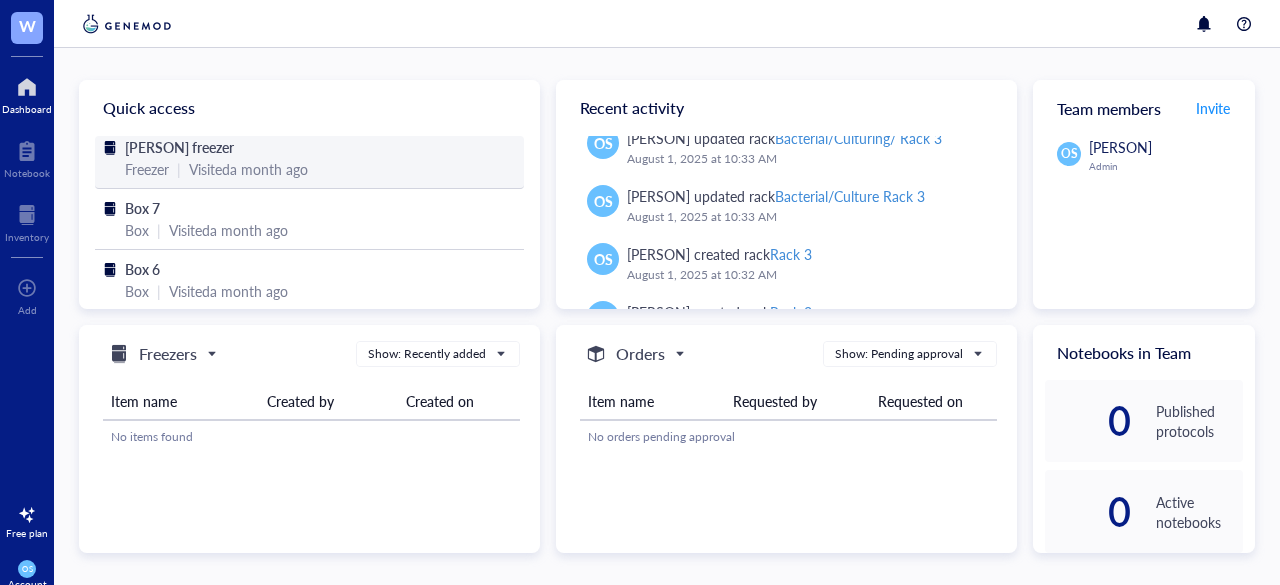 click on "Visited a [TIME_PERIOD] ago" at bounding box center [248, 169] 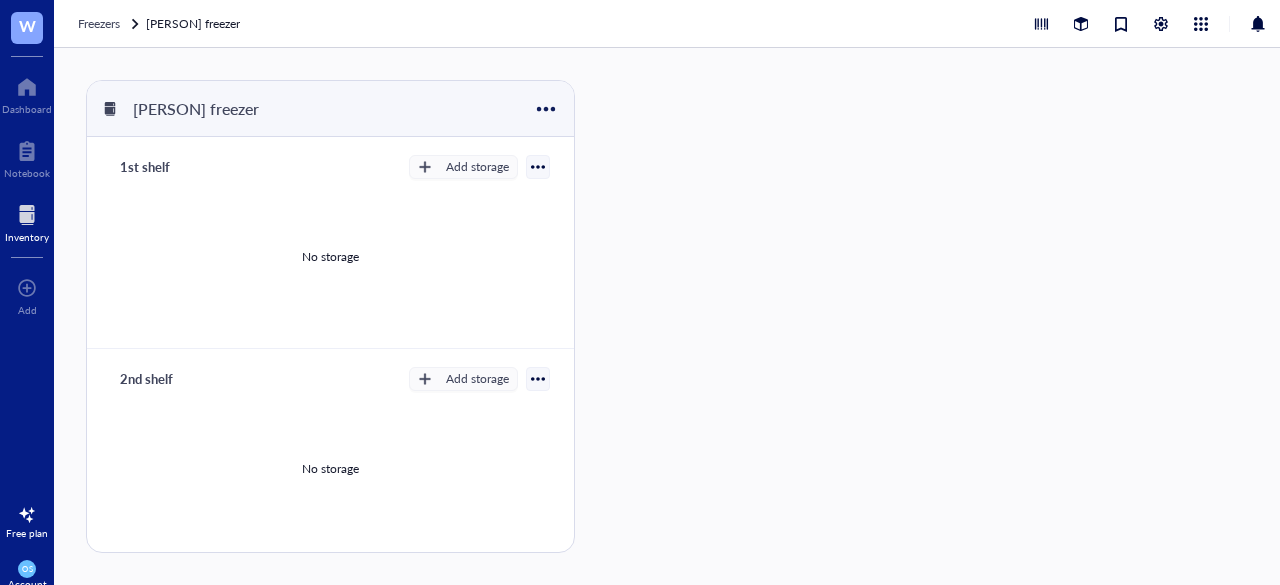 scroll, scrollTop: 416, scrollLeft: 0, axis: vertical 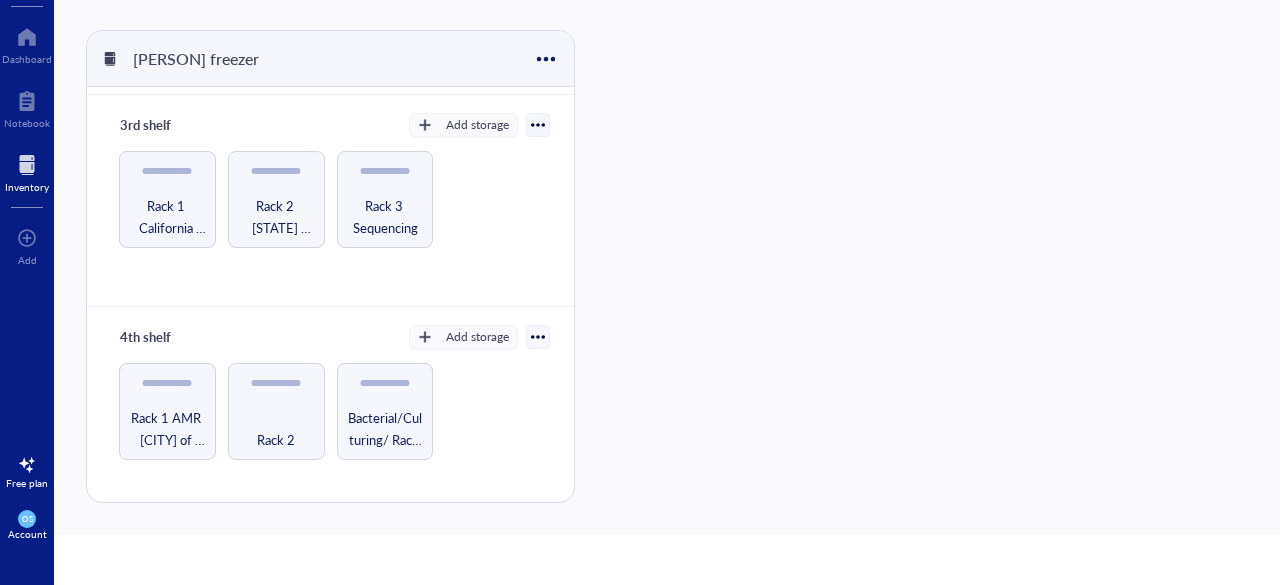 click on "Rack 1 [STATE] raw farm samples Rack 2 [STATE] farm / [COUNTY] [COUNTY_NAME]/Influenza Challenge study Rack 3 Sequencing" at bounding box center [330, 199] 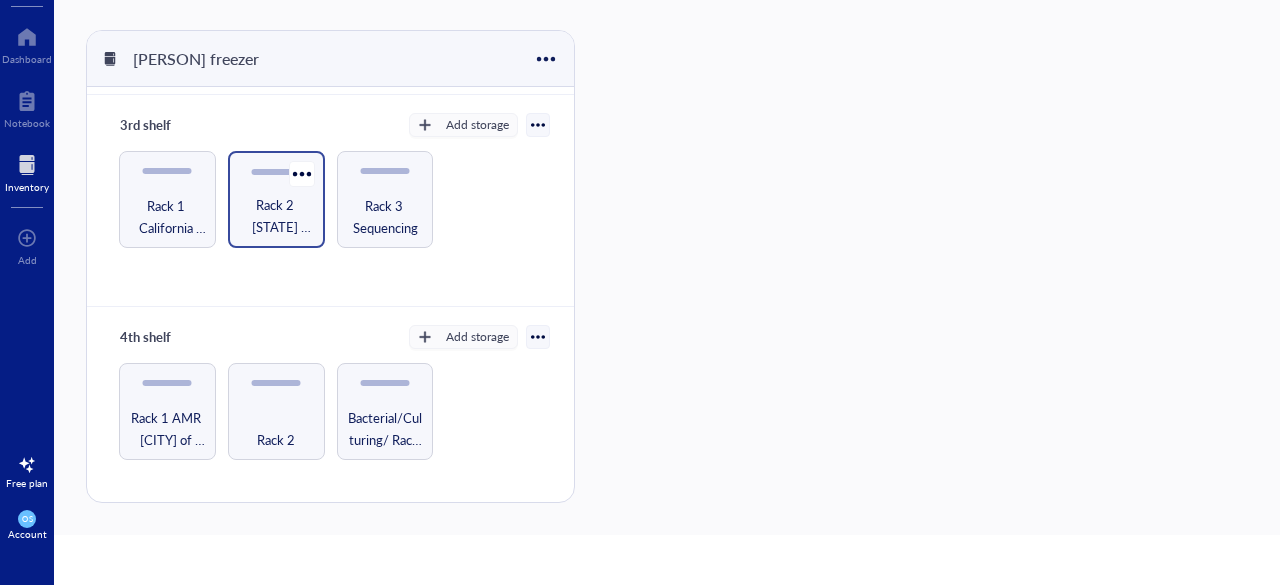 click on "Rack 2 [STATE] farm / [COUNTY] [COUNTY_NAME]/Influenza Challenge study" at bounding box center (276, 216) 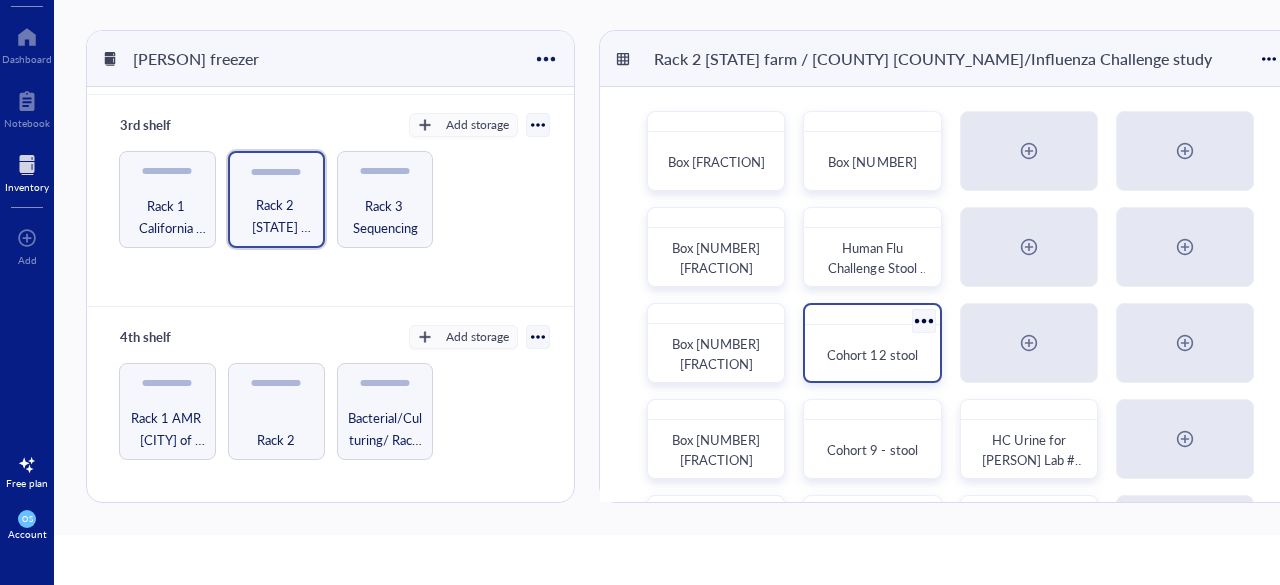 scroll, scrollTop: 0, scrollLeft: 0, axis: both 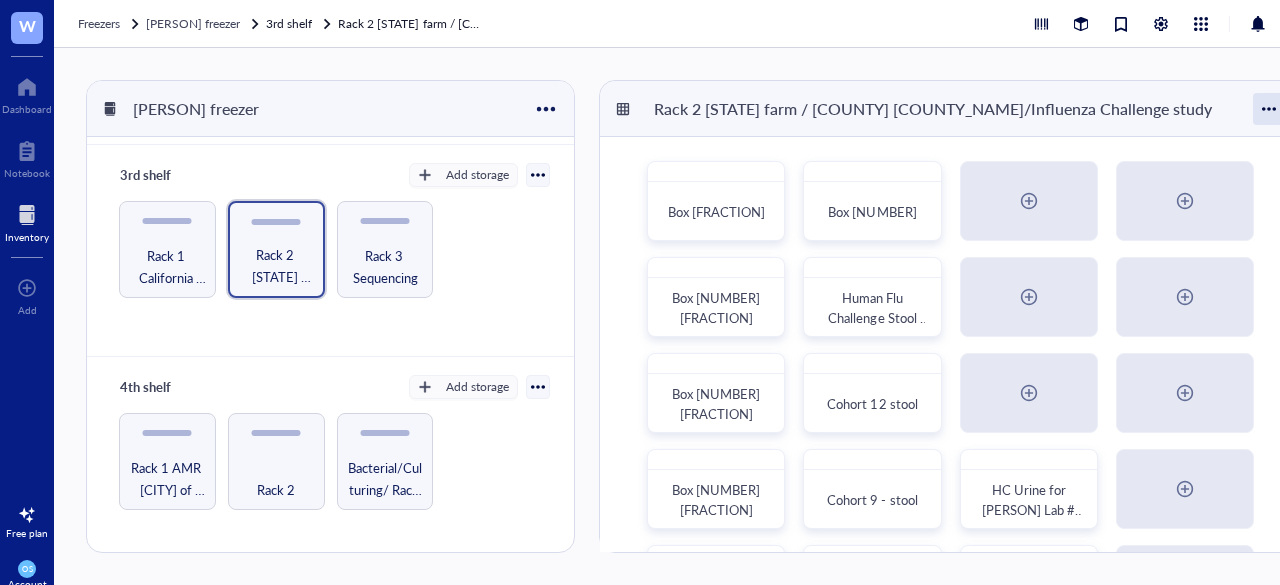 click at bounding box center (1269, 109) 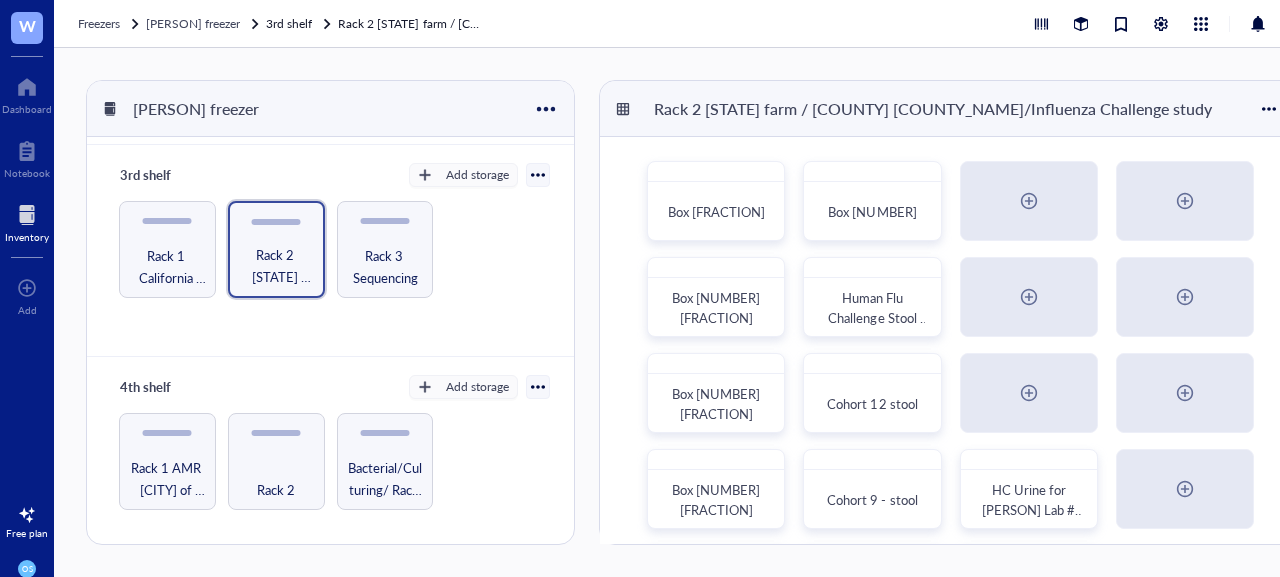 click on "Rack 2 [STATE] farm / [COUNTY] [COUNTY_NAME]/Influenza Challenge study" at bounding box center (950, 109) 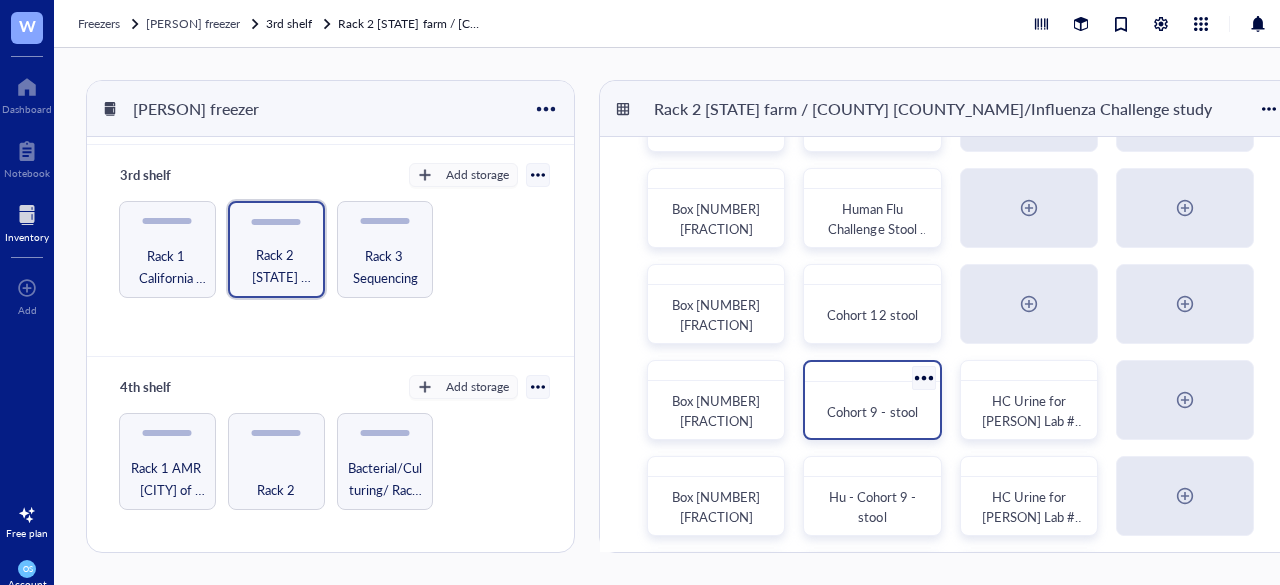 scroll, scrollTop: 90, scrollLeft: 0, axis: vertical 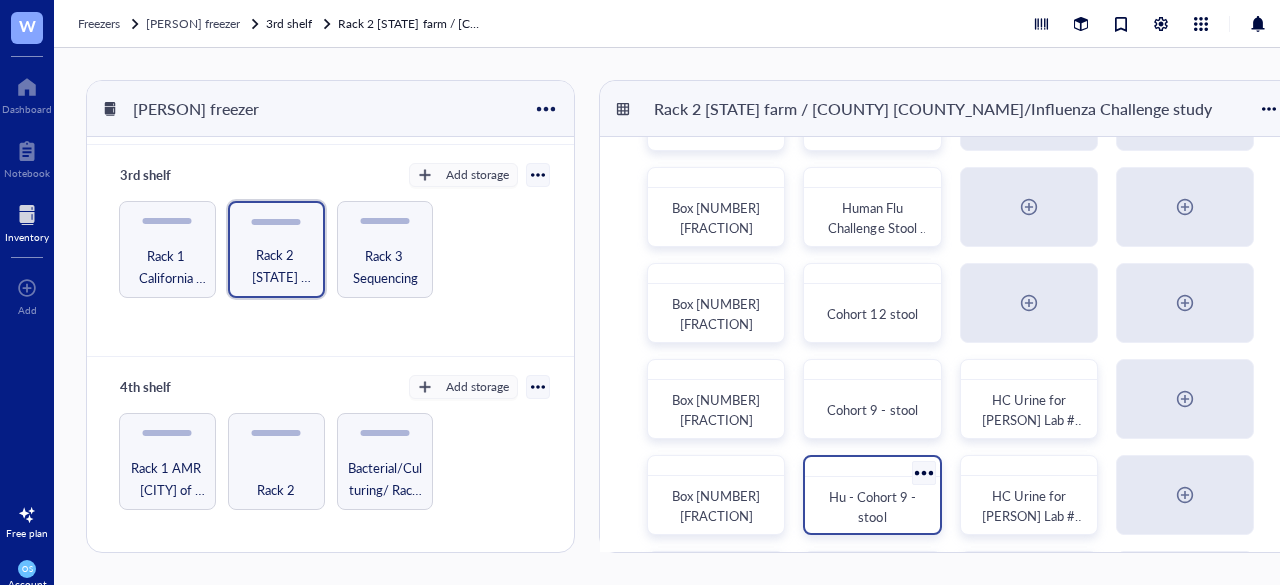 click on "Hu - Cohort 9 - stool" at bounding box center [872, 495] 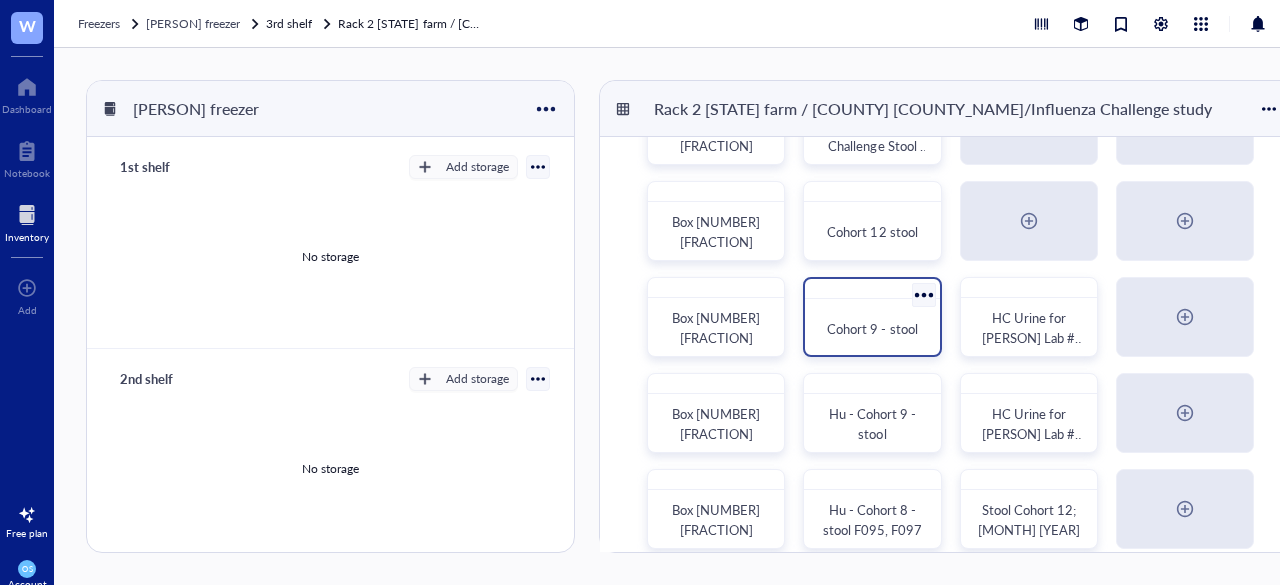 scroll, scrollTop: 173, scrollLeft: 0, axis: vertical 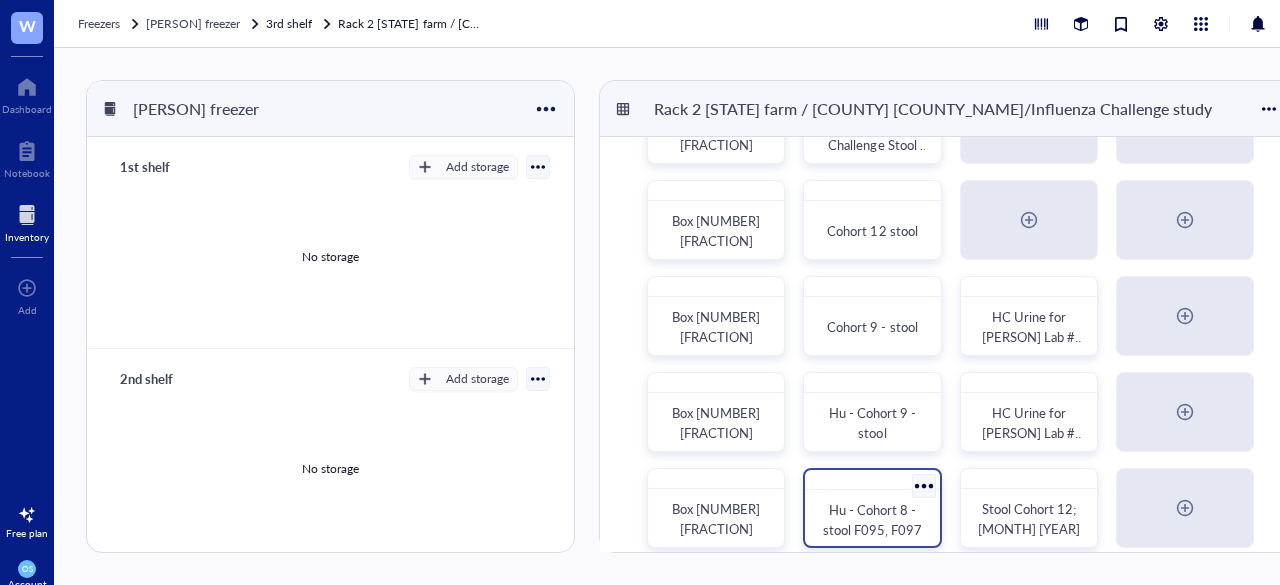 click on "Hu - Cohort 8 - stool F095, F097" at bounding box center [872, 508] 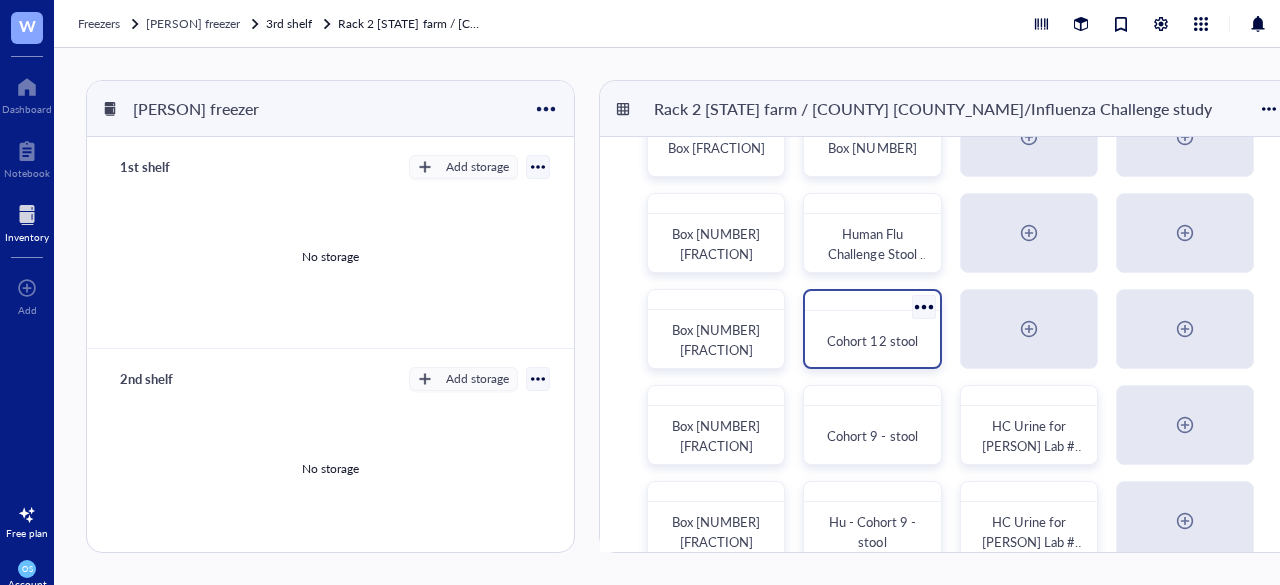 scroll, scrollTop: 66, scrollLeft: 0, axis: vertical 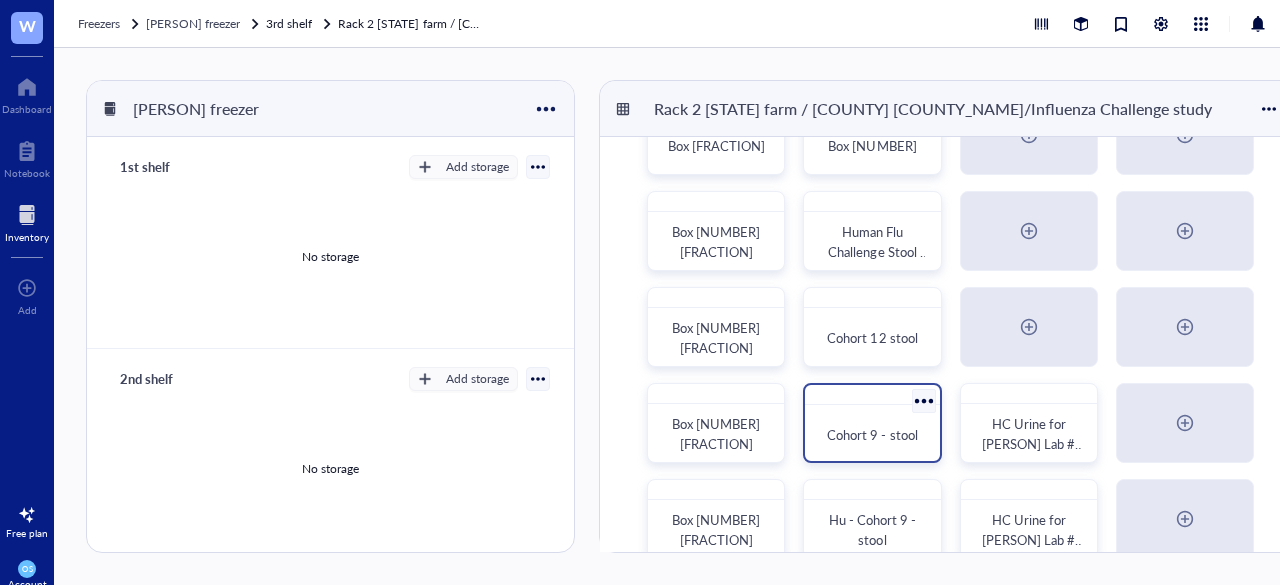 click on "Cohort 9 - stool" at bounding box center [872, 435] 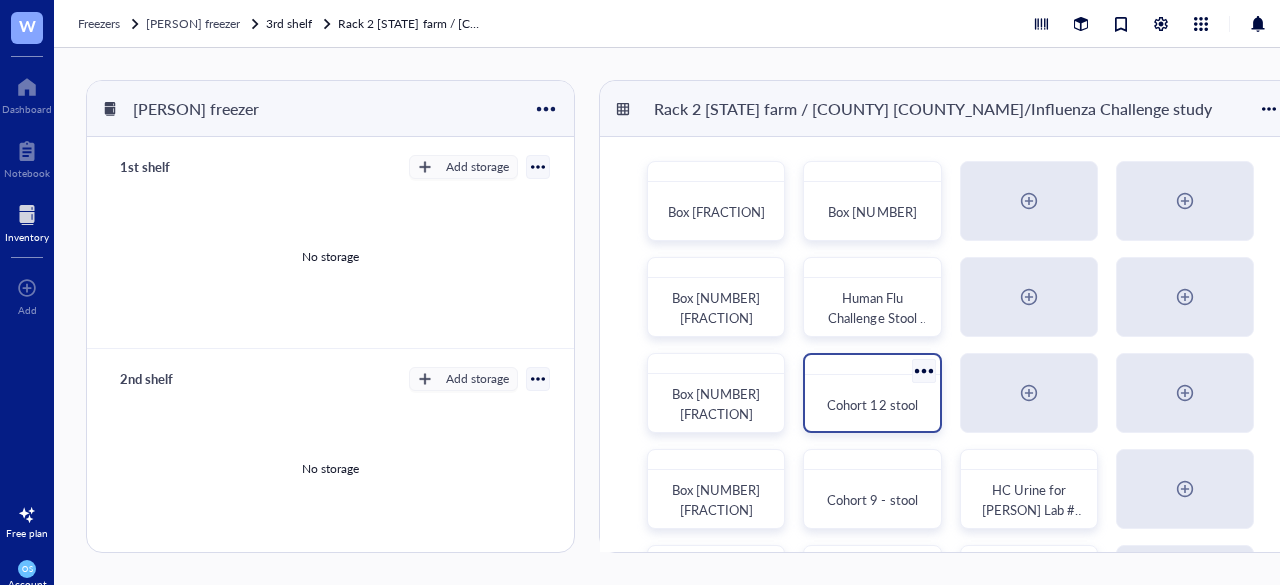scroll, scrollTop: 31, scrollLeft: 0, axis: vertical 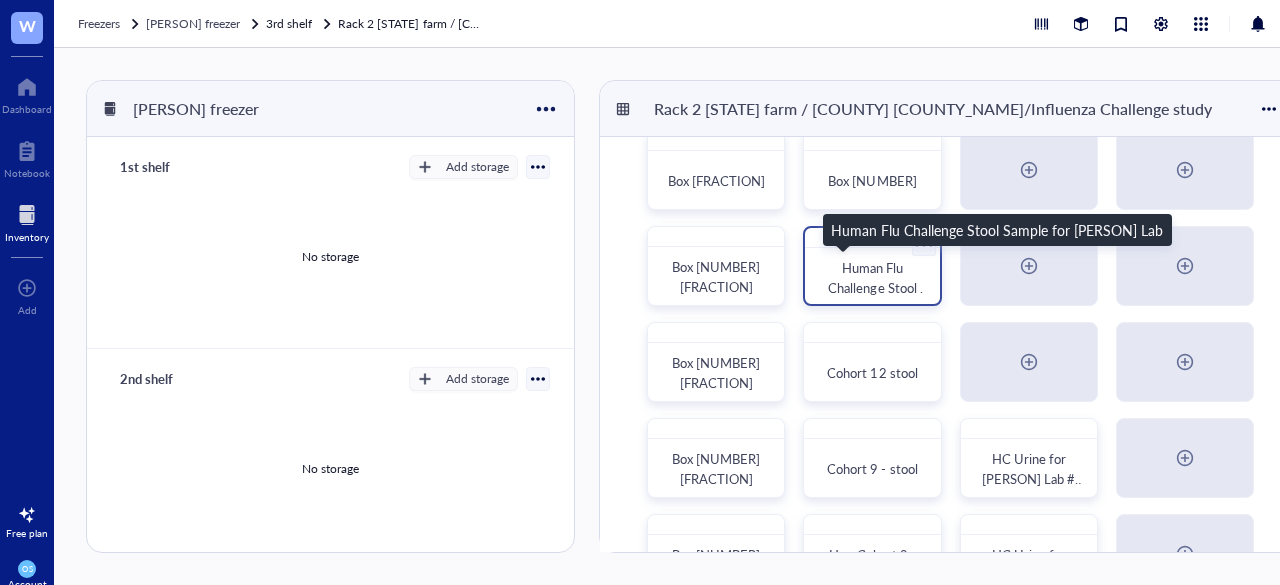 click on "Human Flu Challenge Stool Sample for [PERSON] Lab" at bounding box center (878, 297) 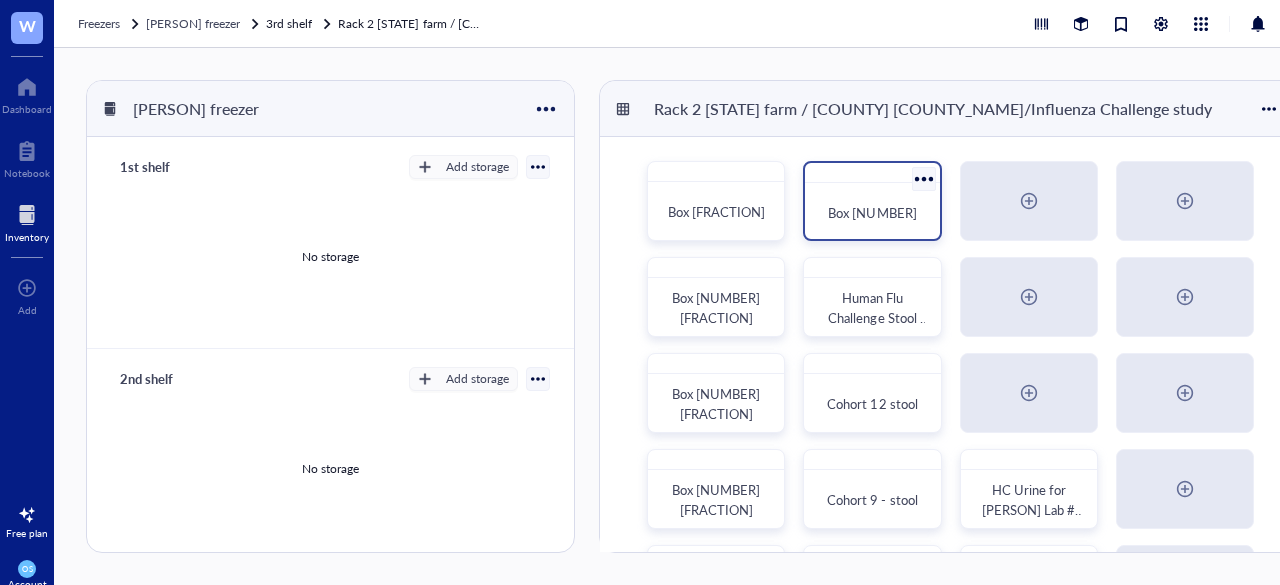 scroll, scrollTop: 108, scrollLeft: 0, axis: vertical 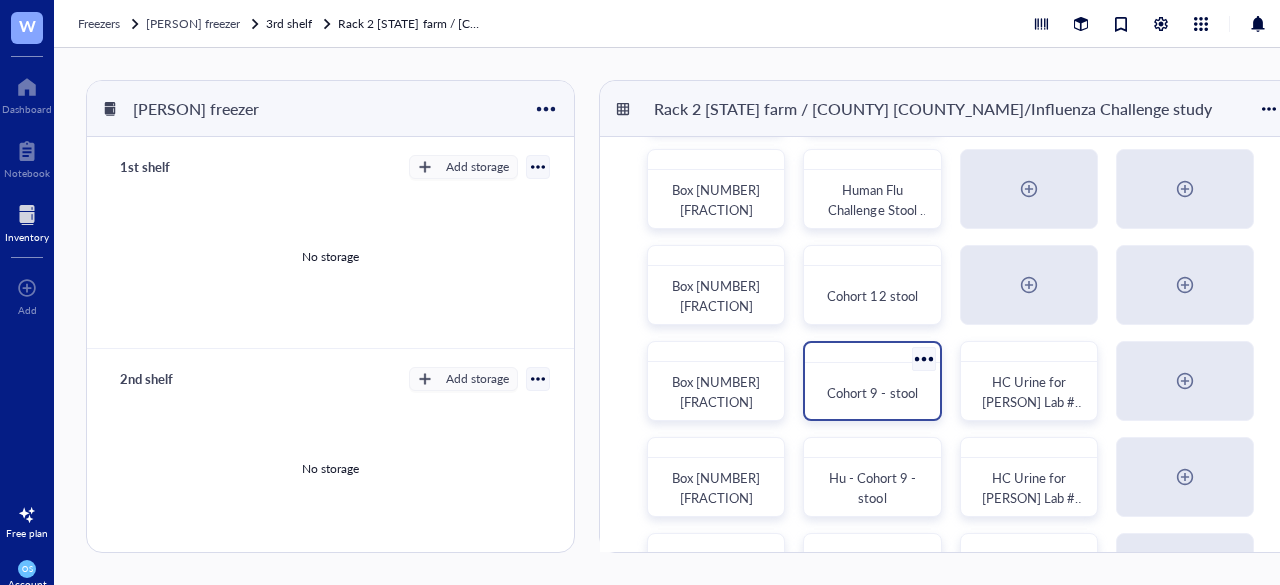 click on "Cohort 9 - stool" at bounding box center [872, 393] 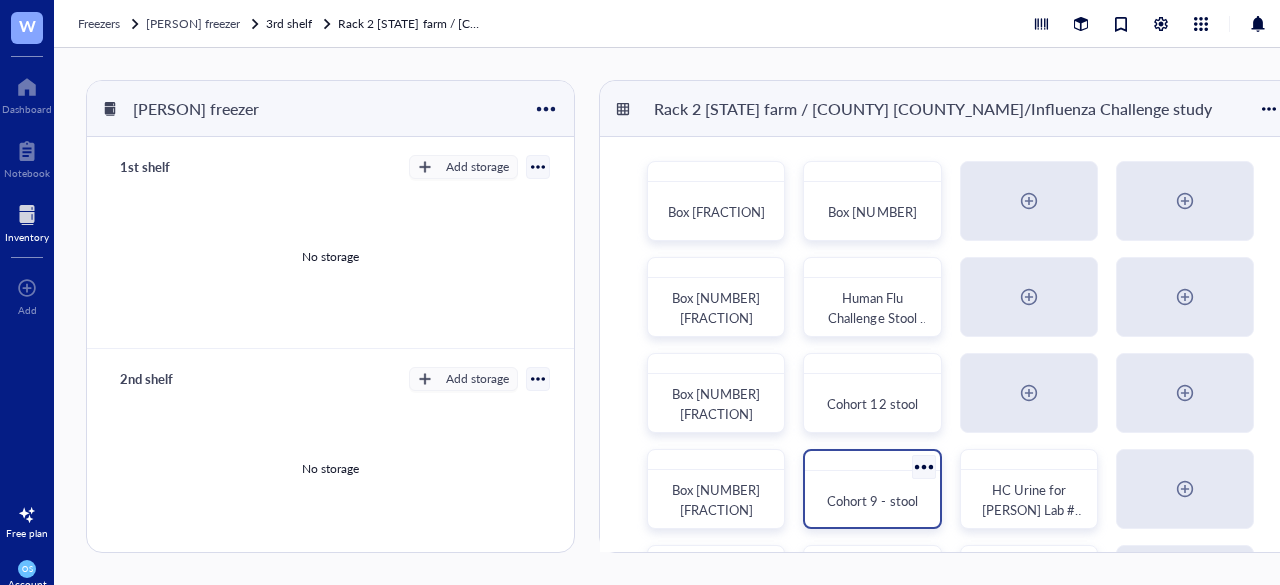 scroll, scrollTop: 109, scrollLeft: 0, axis: vertical 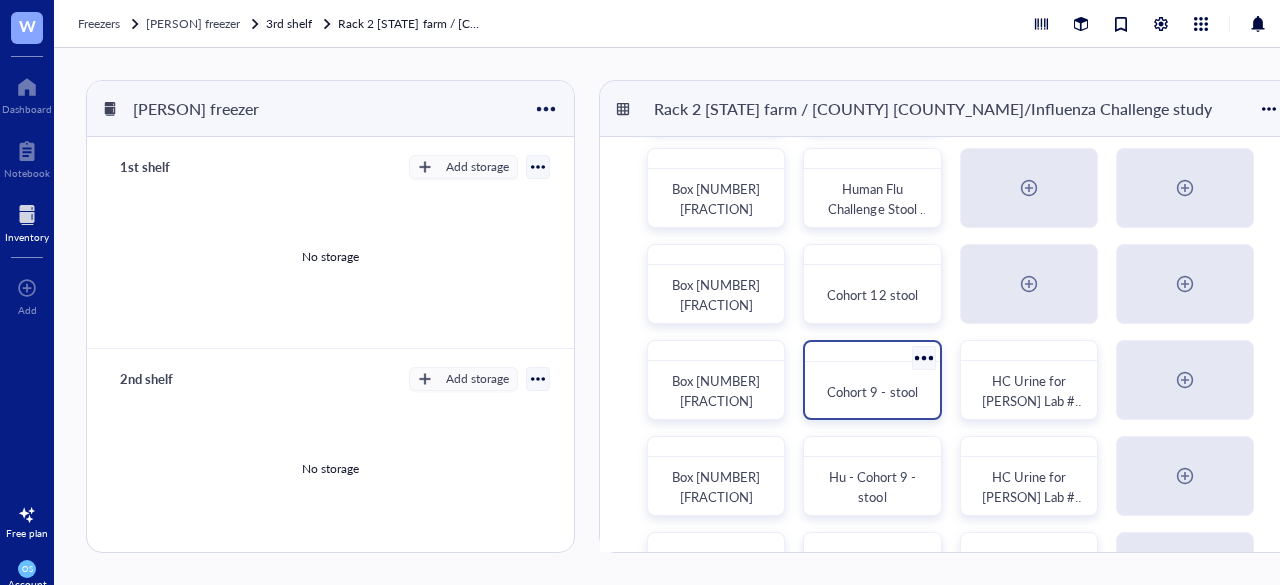 click on "Cohort 9 - stool" at bounding box center (872, 392) 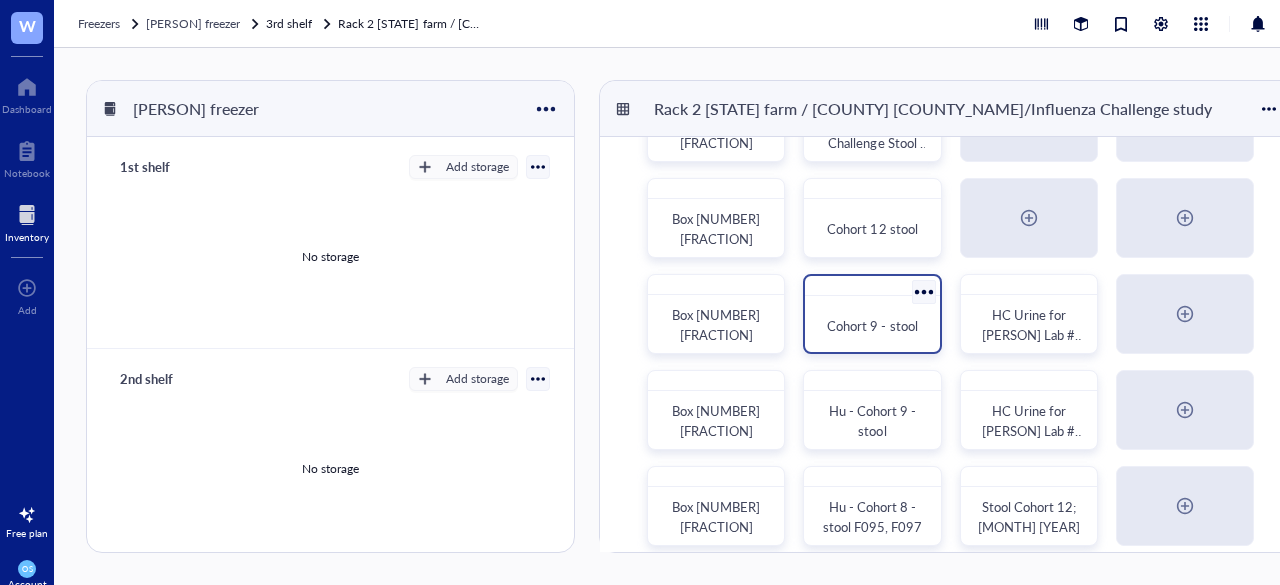 scroll, scrollTop: 176, scrollLeft: 0, axis: vertical 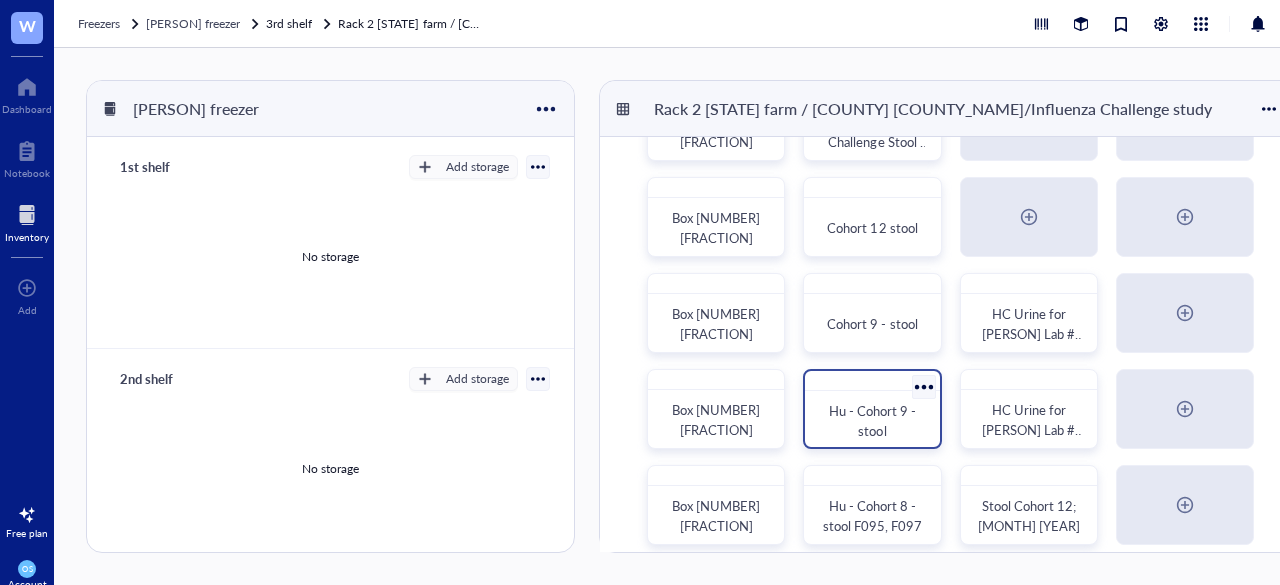 click on "Hu - Cohort 9 - stool" at bounding box center [874, 420] 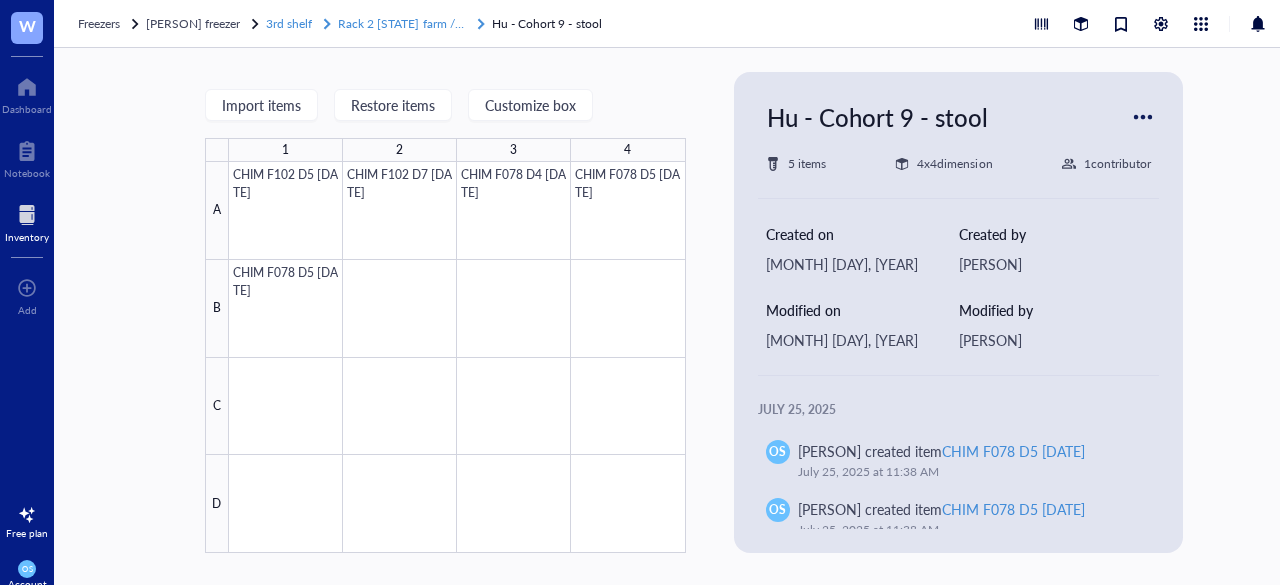 click on "Rack 2 [STATE] farm / [COUNTY] [COUNTY_NAME]/Influenza Challenge study" at bounding box center [548, 23] 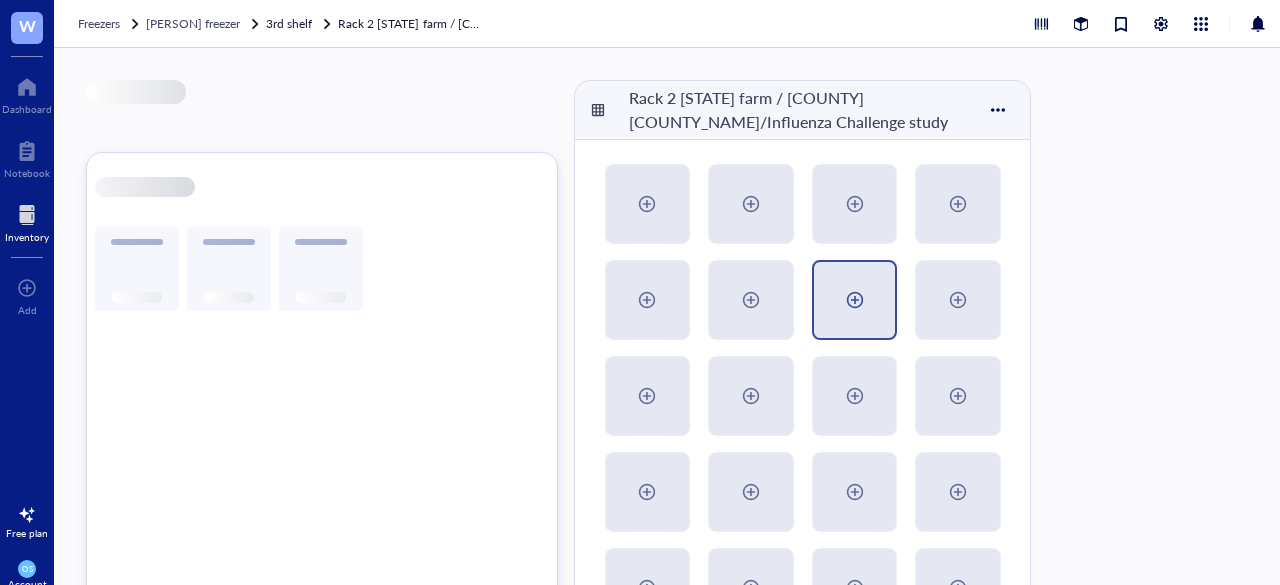 scroll, scrollTop: 50, scrollLeft: 0, axis: vertical 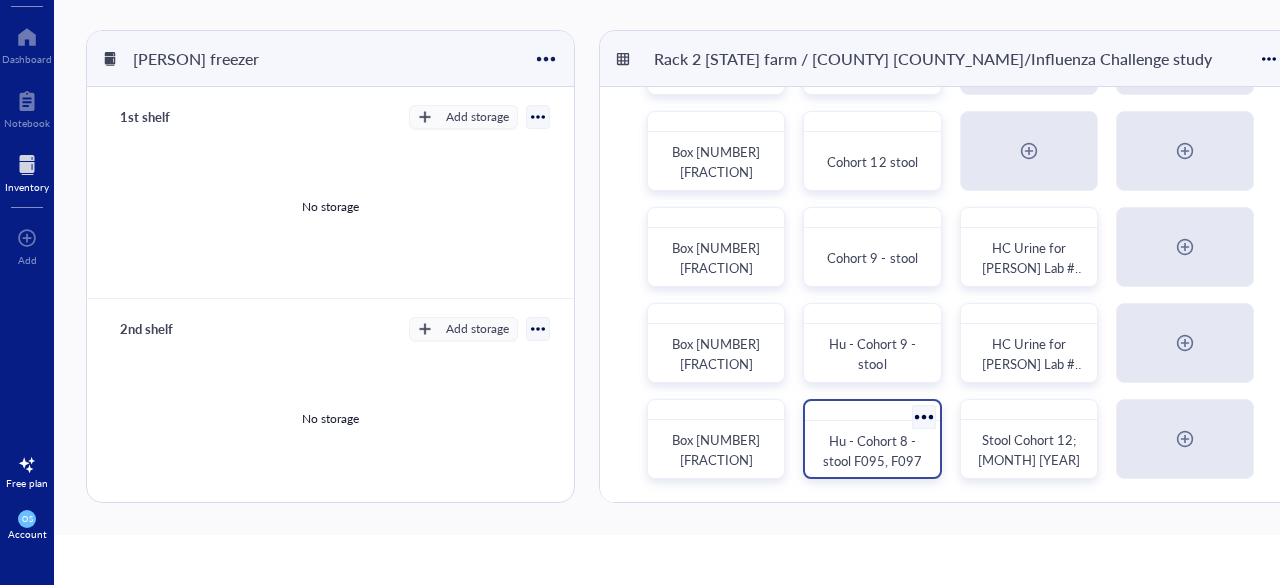 click at bounding box center [872, 411] 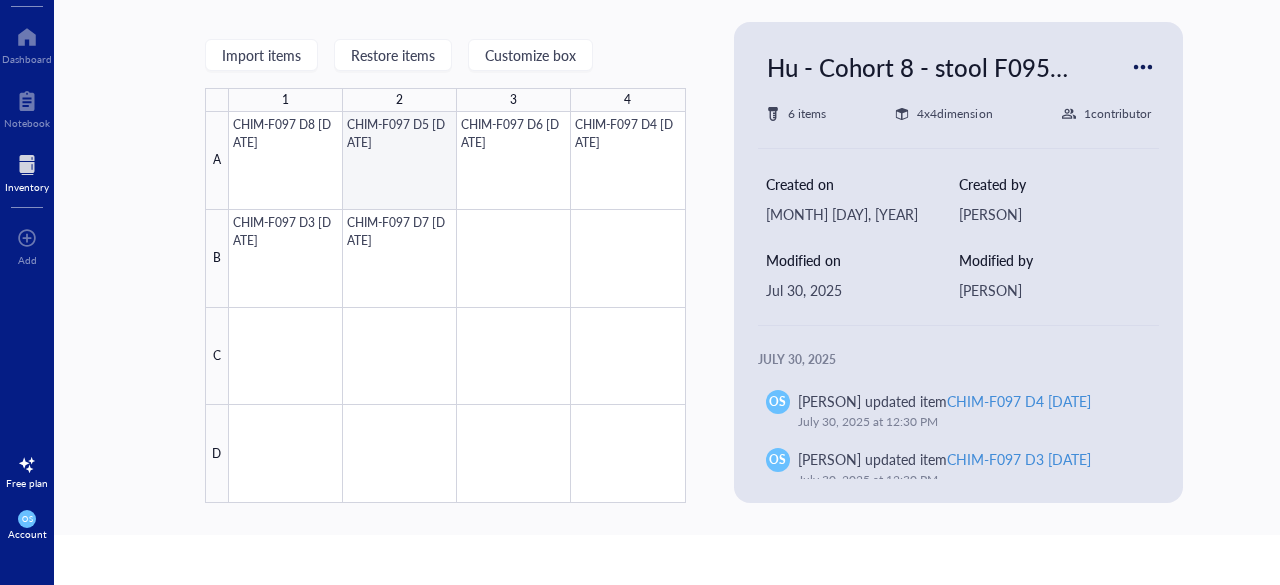 scroll, scrollTop: 30, scrollLeft: 0, axis: vertical 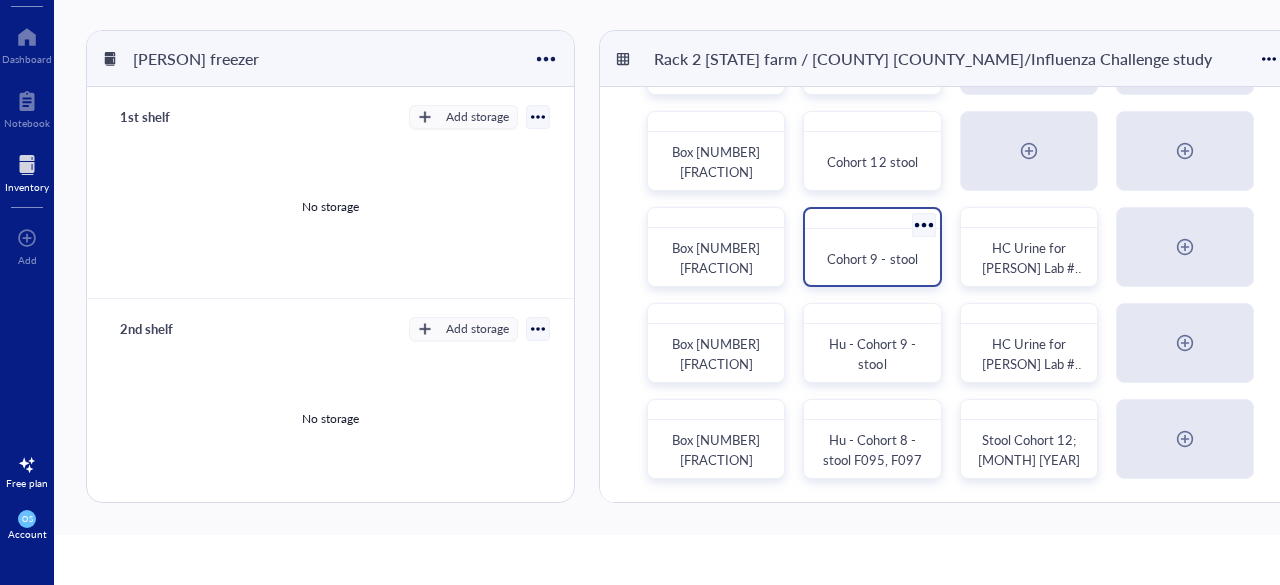 click on "Cohort 9 - stool" at bounding box center [872, 247] 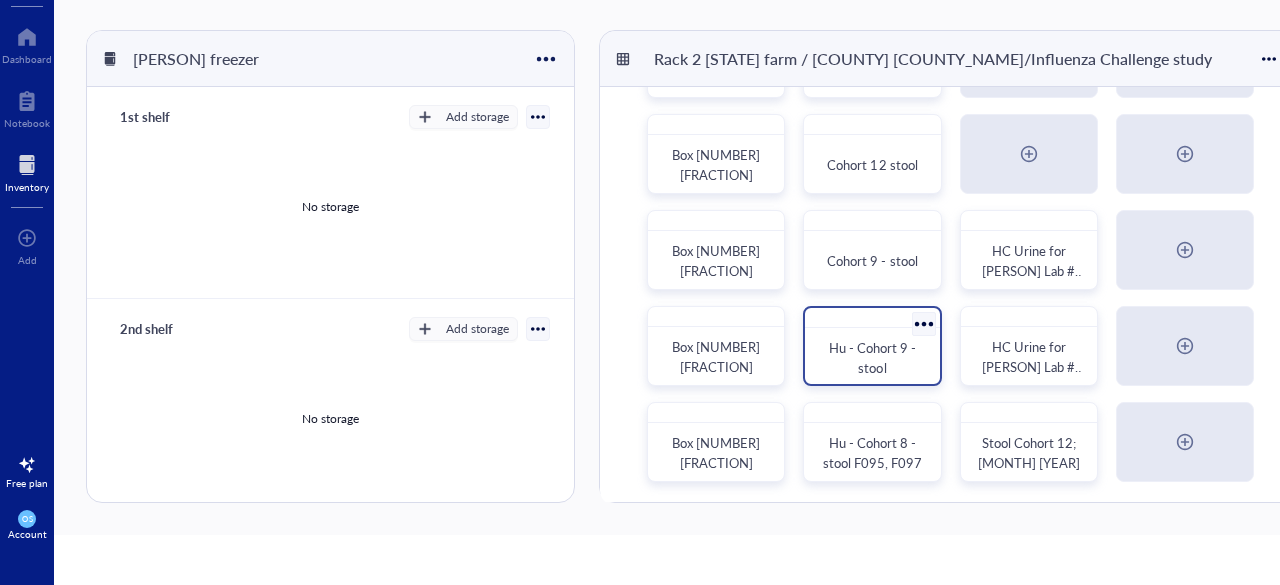 scroll, scrollTop: 192, scrollLeft: 0, axis: vertical 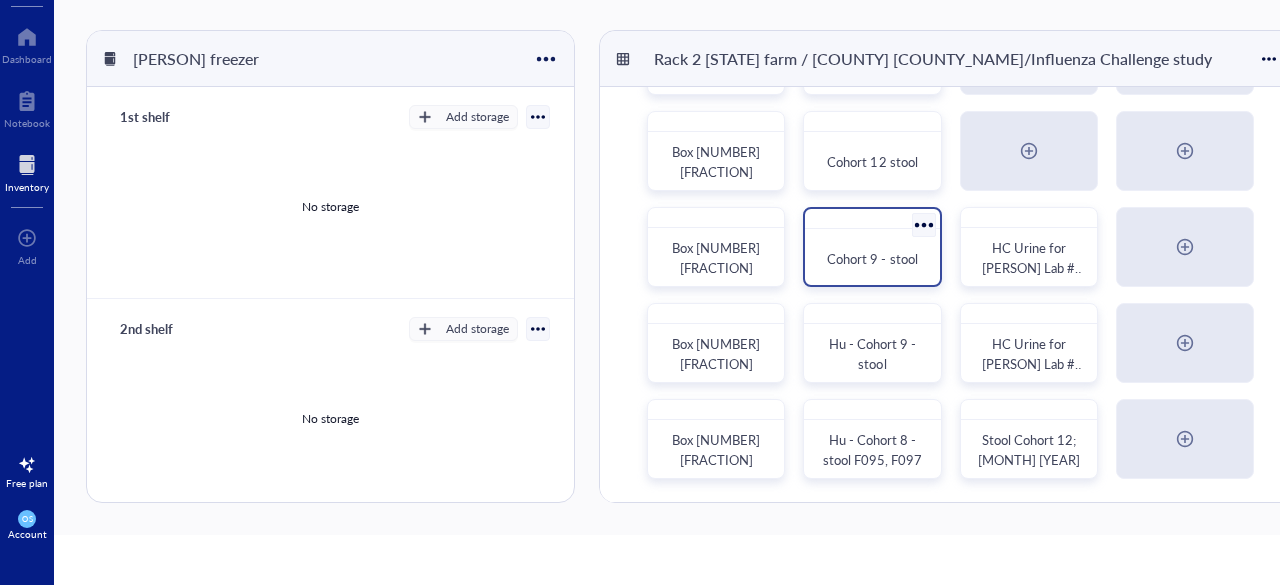 click on "Cohort 9 - stool" at bounding box center [872, 258] 